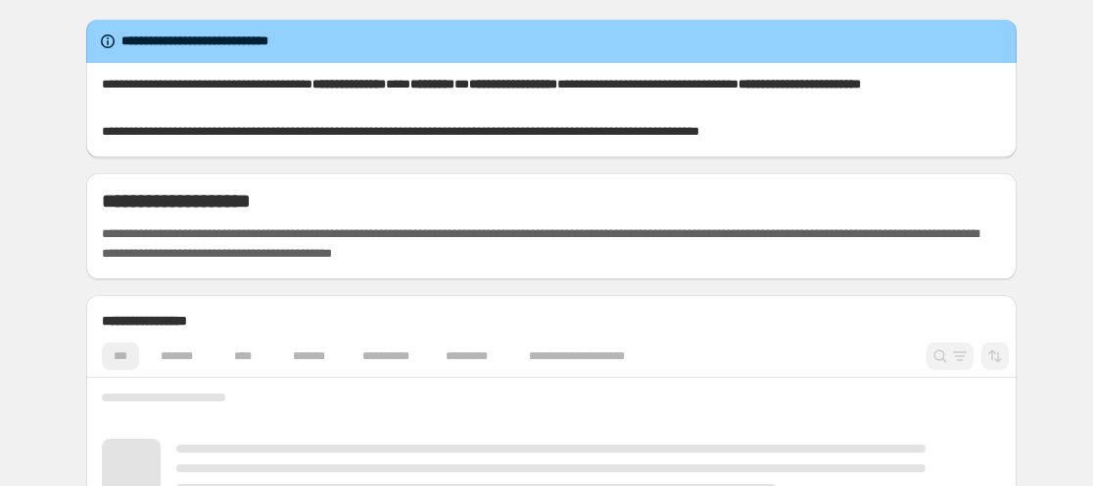 scroll, scrollTop: 0, scrollLeft: 0, axis: both 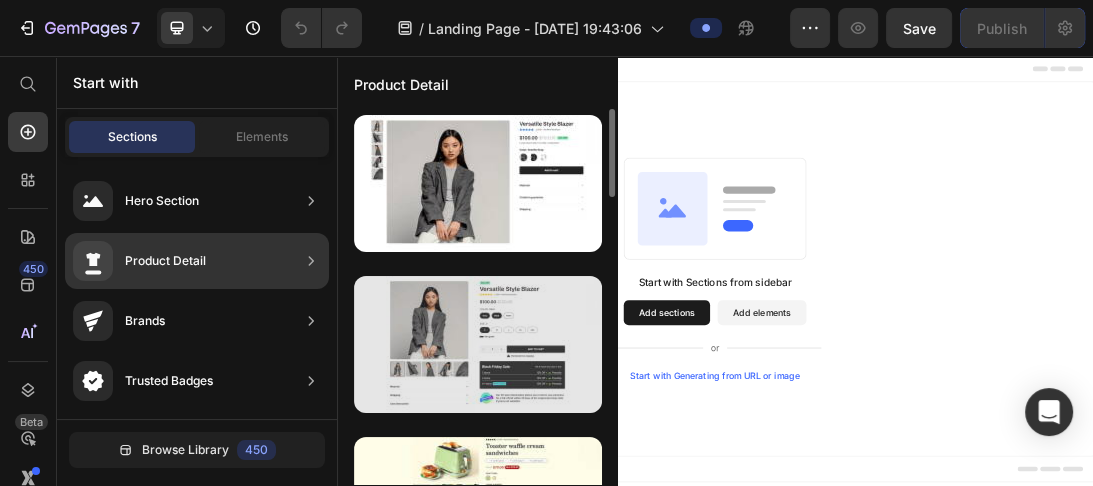 click at bounding box center (478, 344) 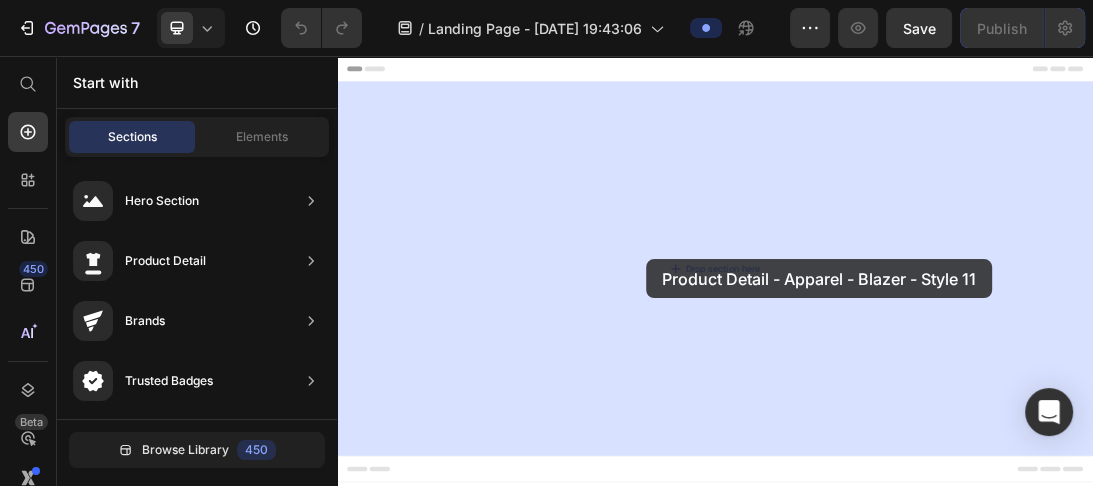 drag, startPoint x: 705, startPoint y: 400, endPoint x: 828, endPoint y: 379, distance: 124.77981 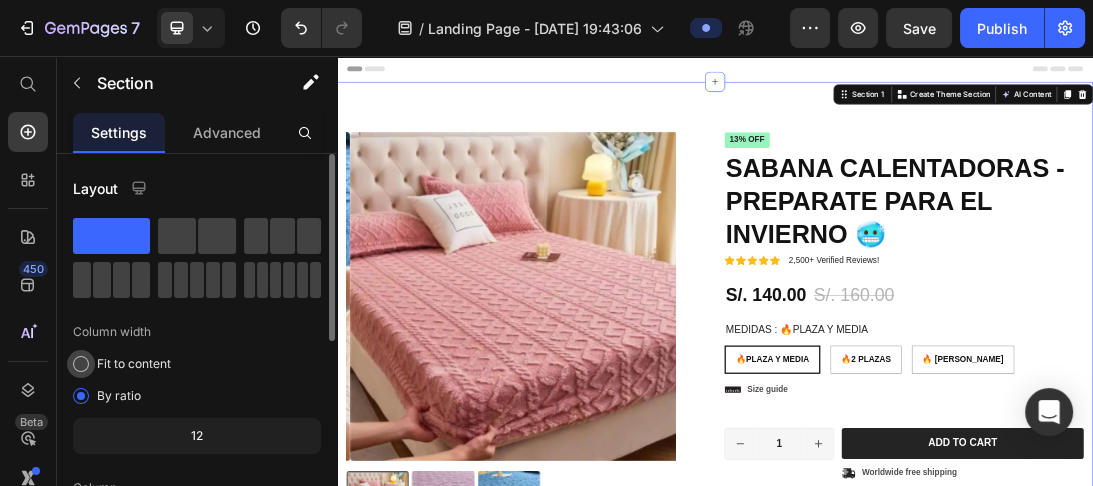 click at bounding box center (81, 364) 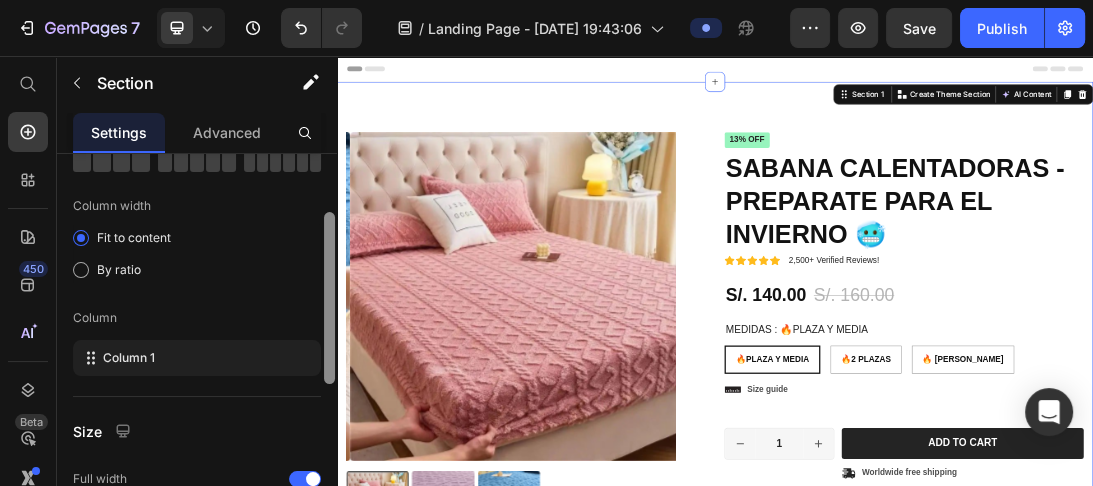 scroll, scrollTop: 128, scrollLeft: 0, axis: vertical 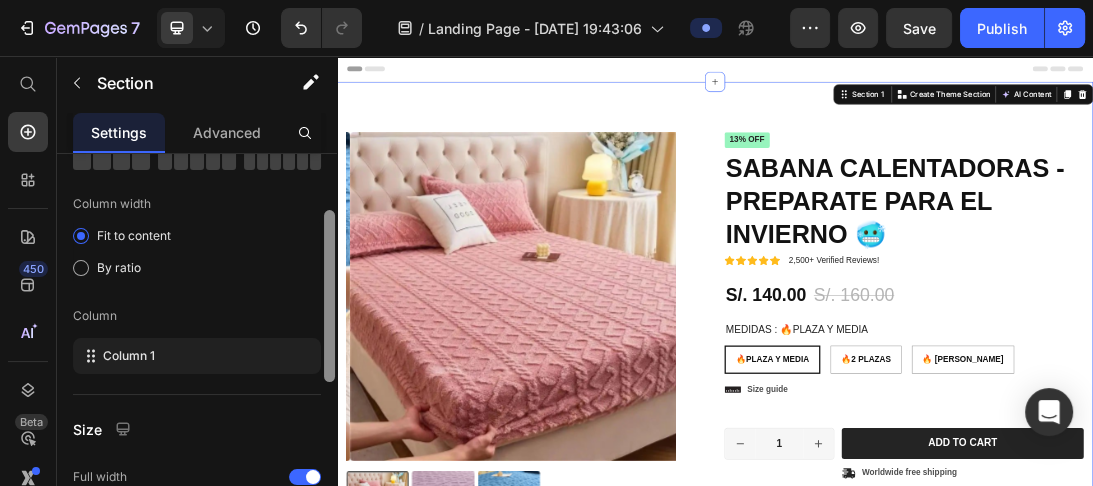 drag, startPoint x: 329, startPoint y: 314, endPoint x: 328, endPoint y: 371, distance: 57.00877 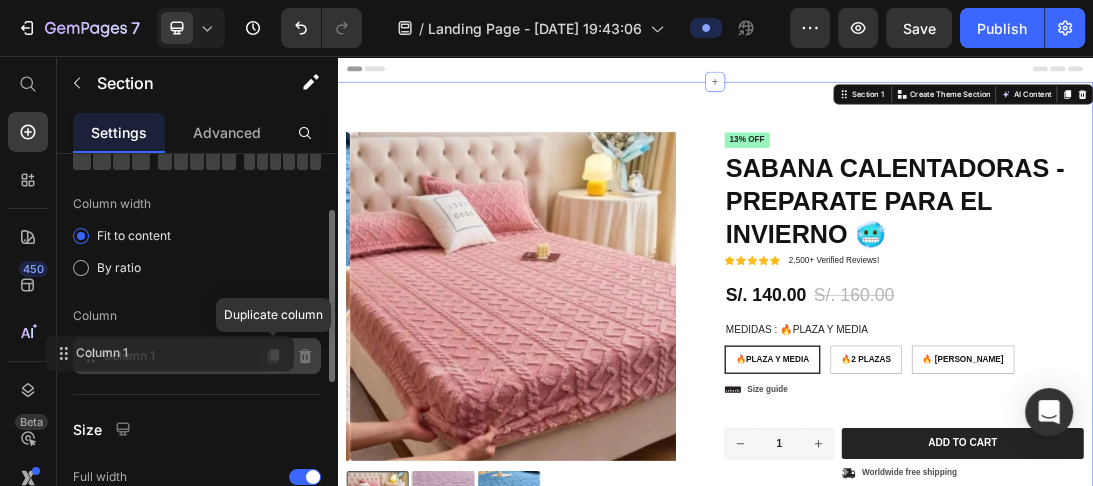 click 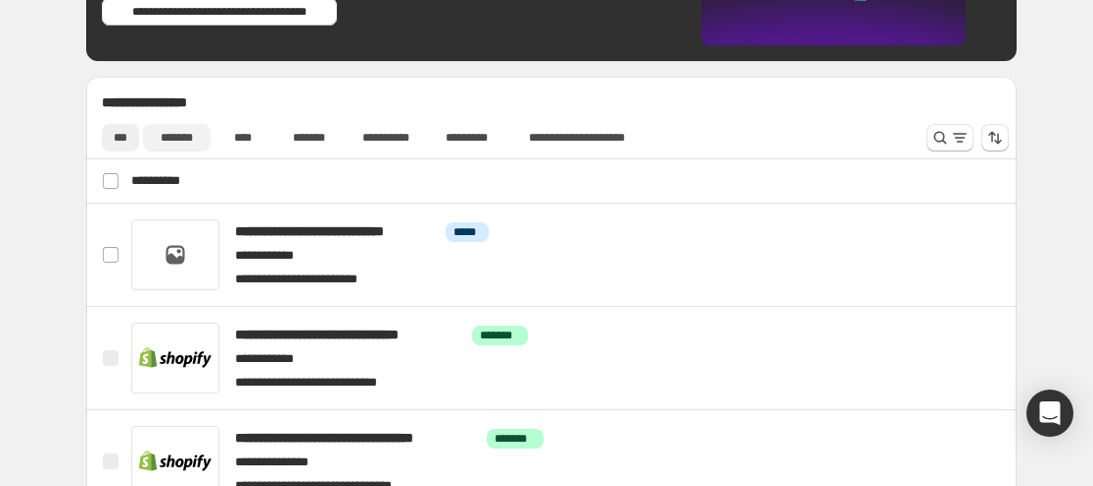 click 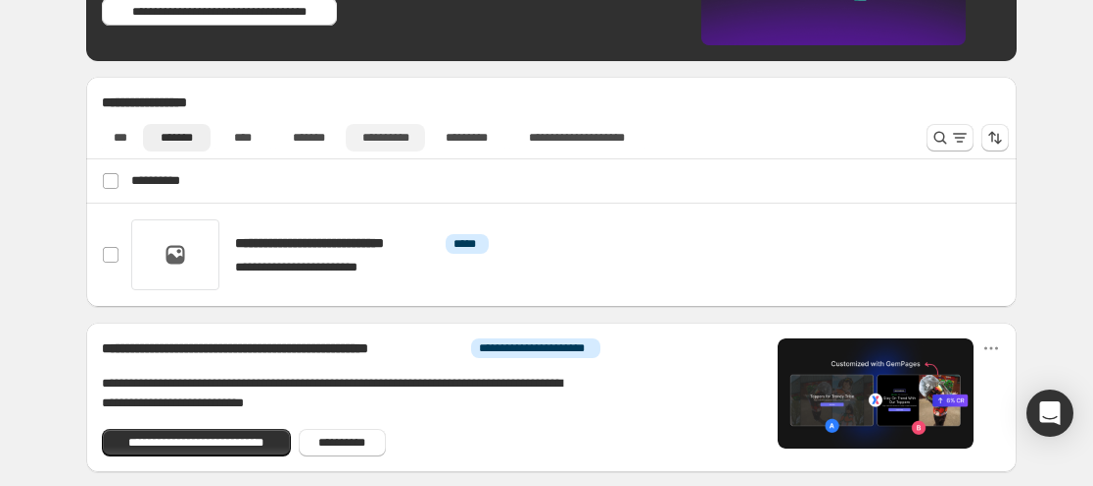 click 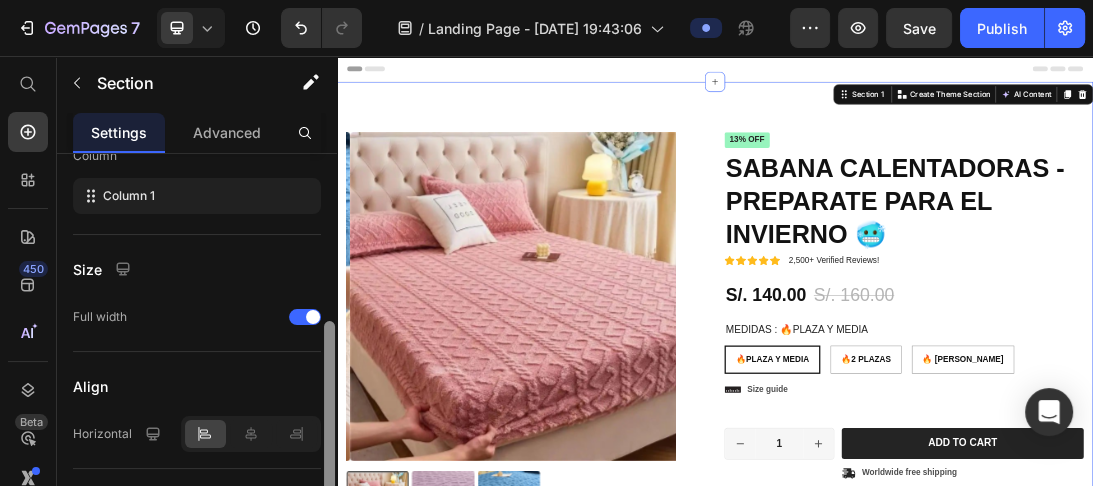 scroll, scrollTop: 334, scrollLeft: 0, axis: vertical 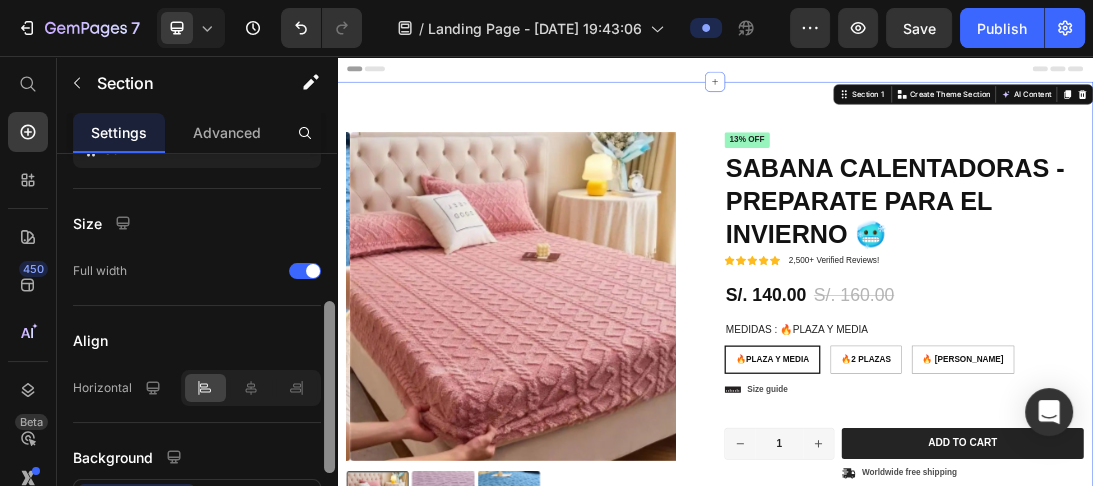 drag, startPoint x: 326, startPoint y: 357, endPoint x: 314, endPoint y: 448, distance: 91.787796 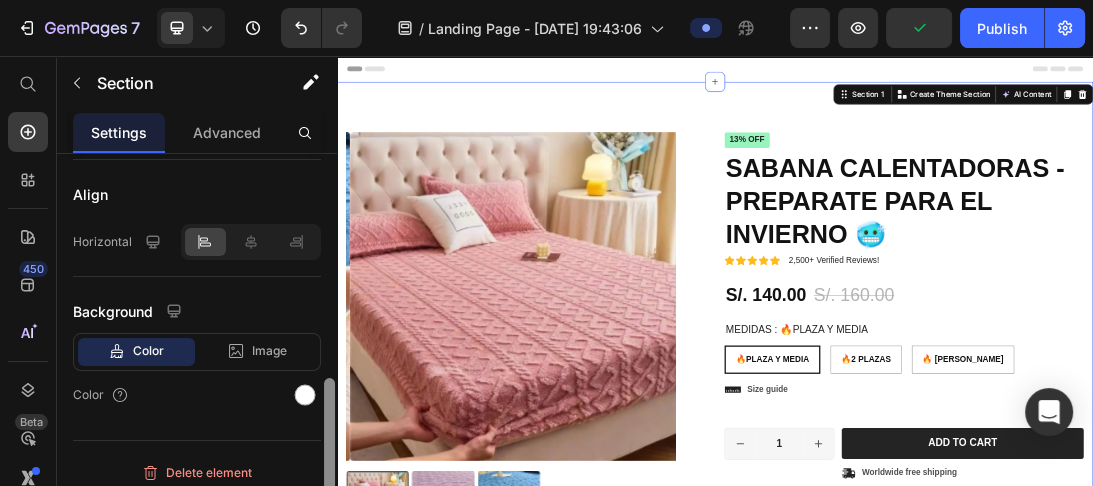 scroll, scrollTop: 490, scrollLeft: 0, axis: vertical 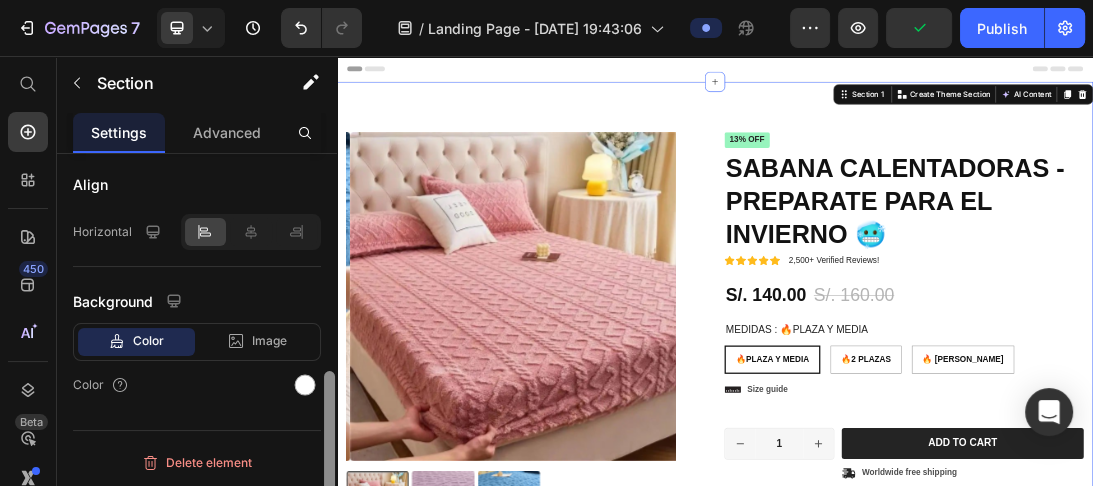 drag, startPoint x: 332, startPoint y: 336, endPoint x: 324, endPoint y: 422, distance: 86.37129 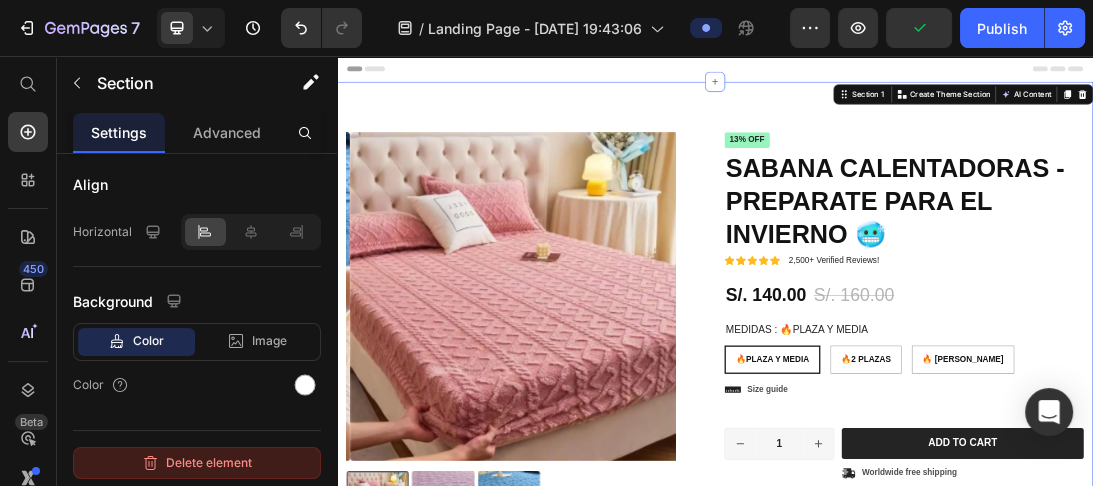 click on "Delete element" at bounding box center (197, 463) 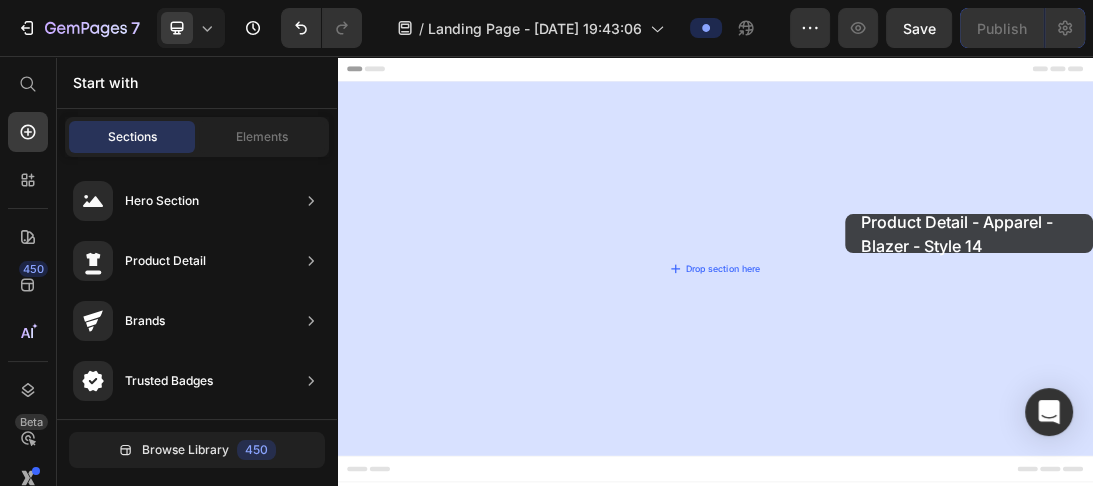 drag, startPoint x: 800, startPoint y: 259, endPoint x: 893, endPoint y: 262, distance: 93.04838 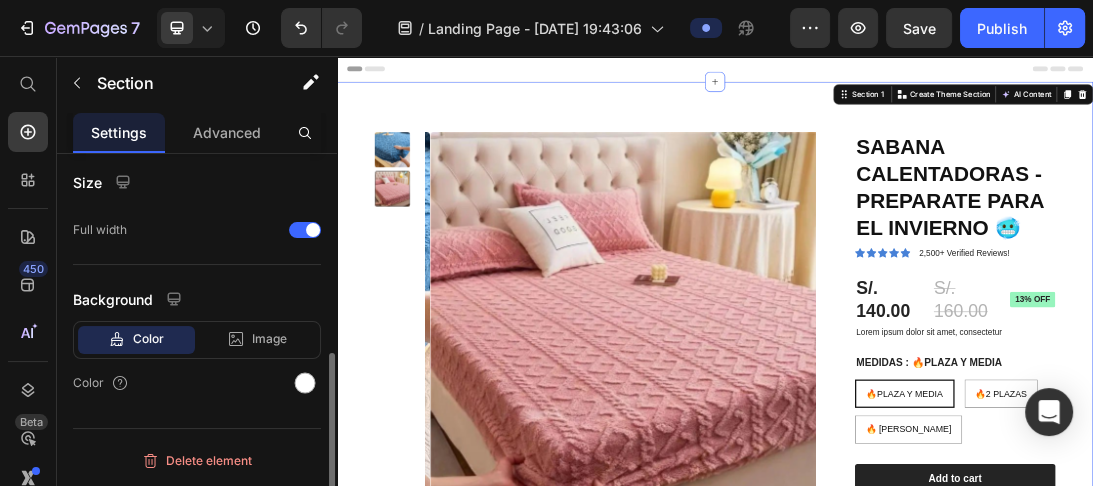 scroll, scrollTop: 417, scrollLeft: 0, axis: vertical 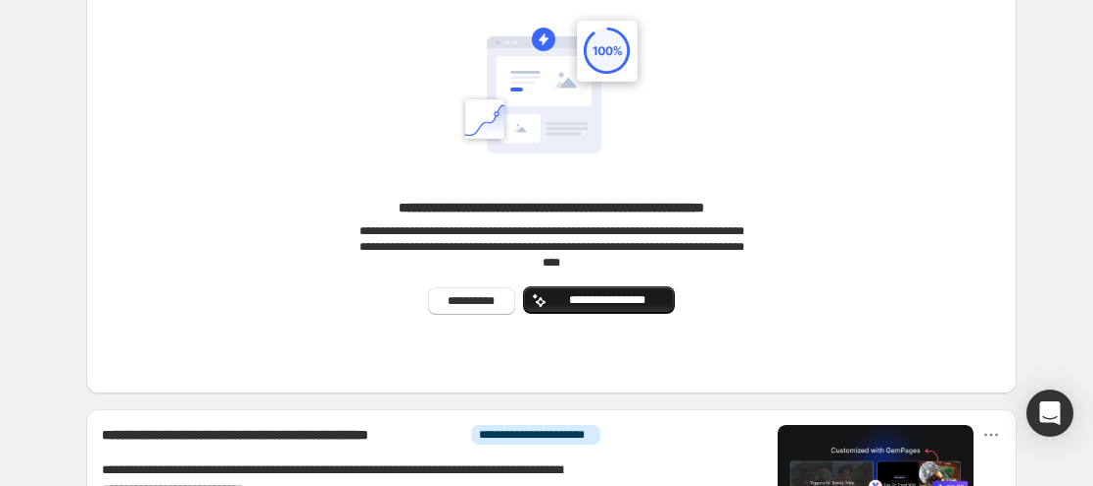 click 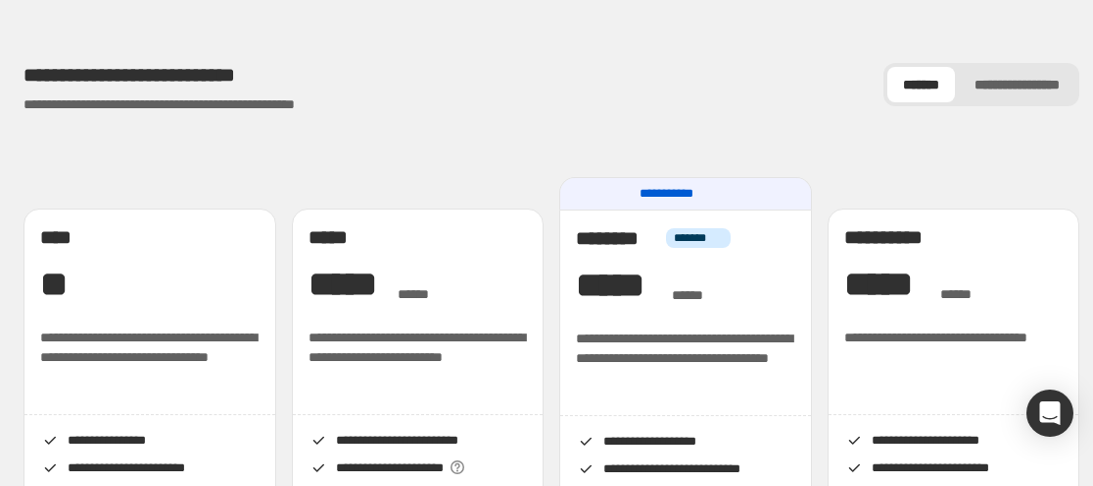click 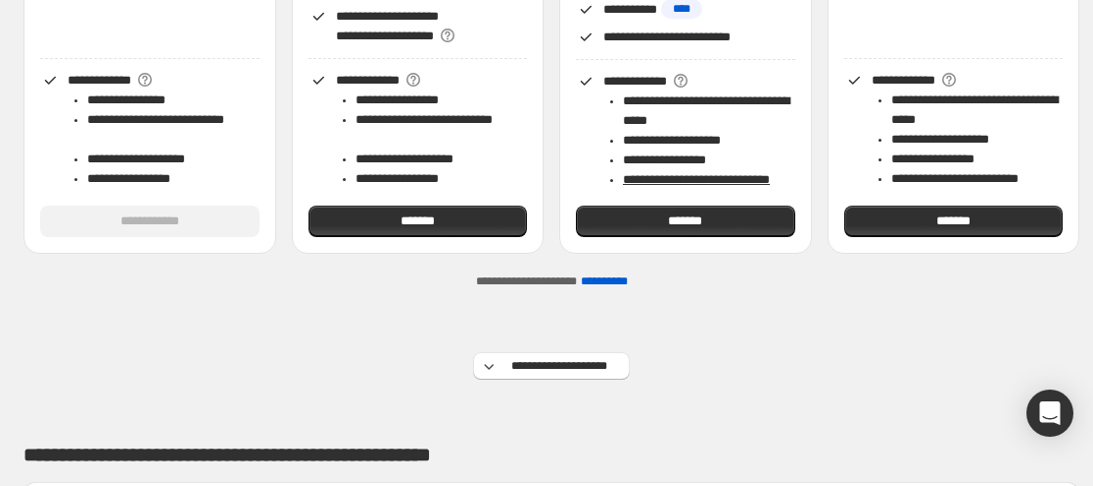 scroll, scrollTop: 1264, scrollLeft: 0, axis: vertical 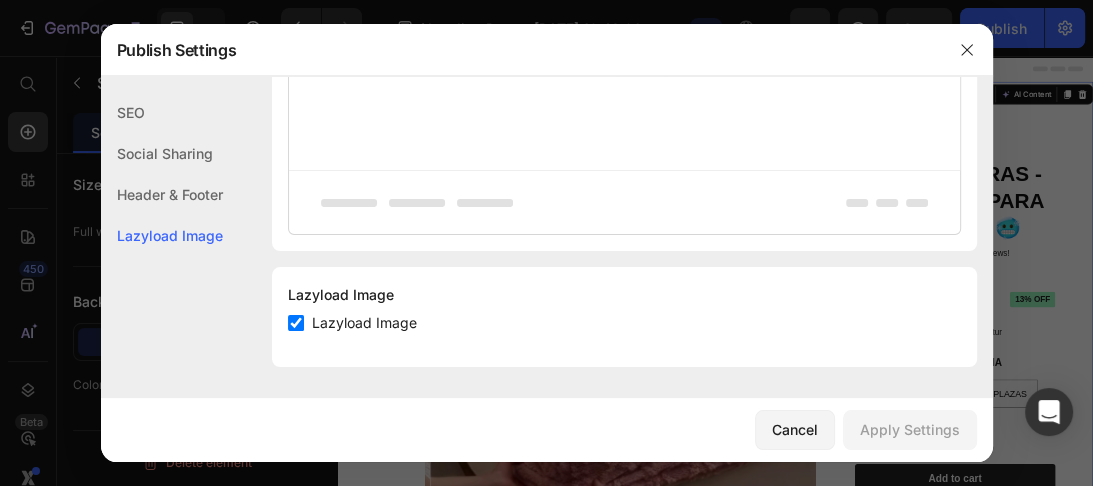 click at bounding box center (296, 323) 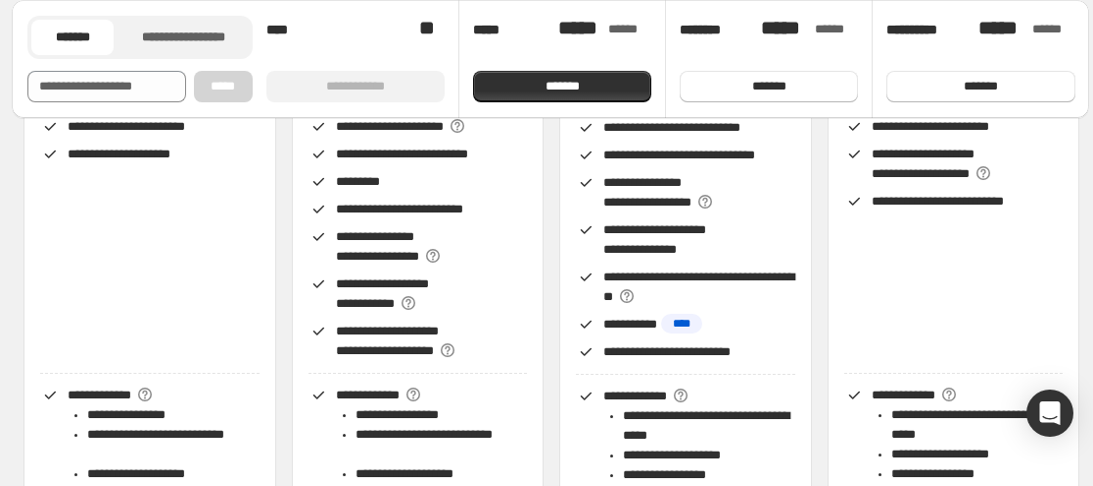 checkbox on "false" 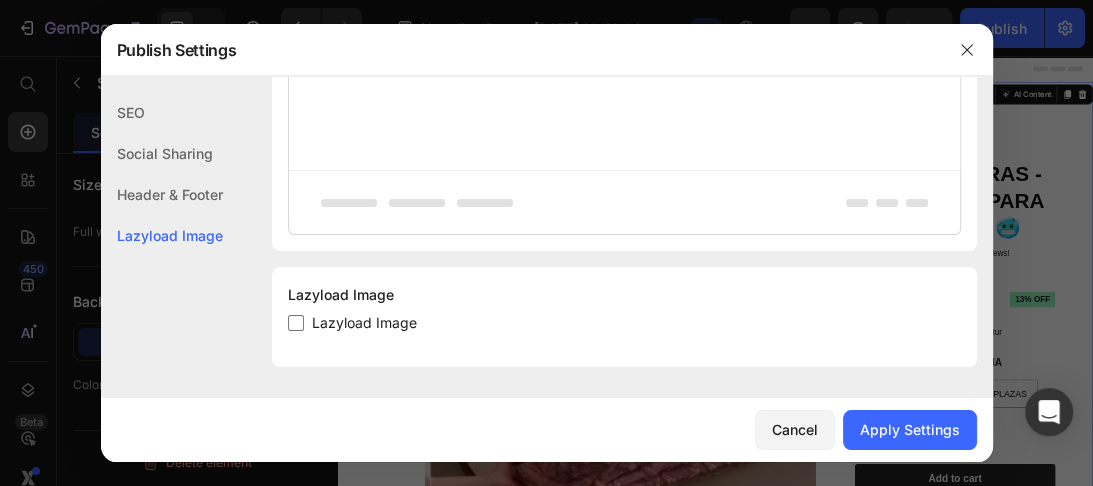 click on "Cancel Apply Settings" at bounding box center (547, 430) 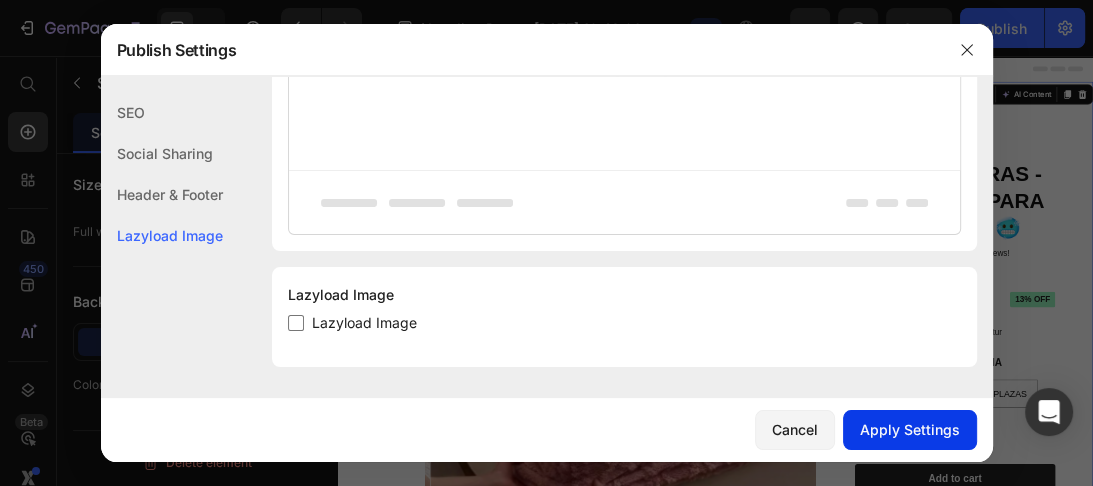 click on "Apply Settings" at bounding box center (910, 429) 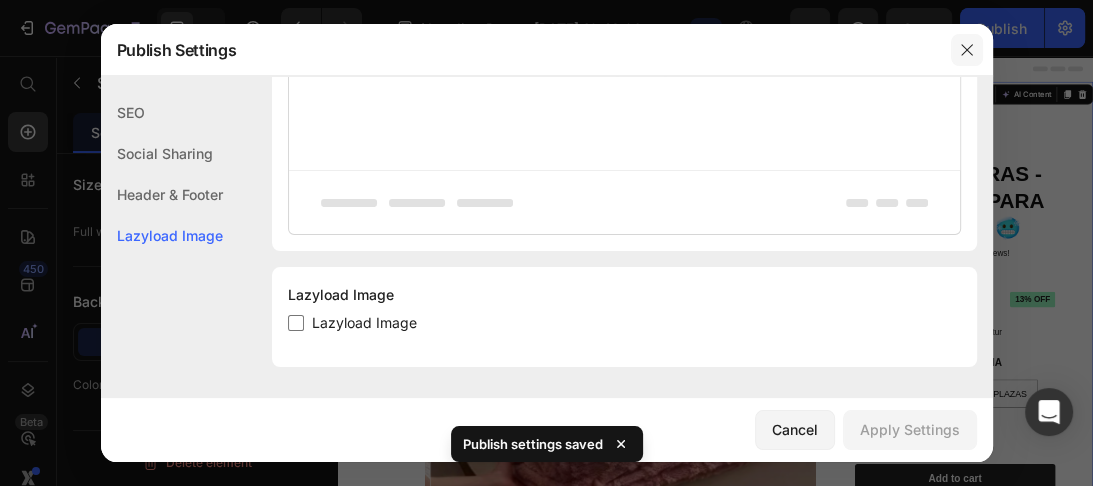 click at bounding box center (967, 50) 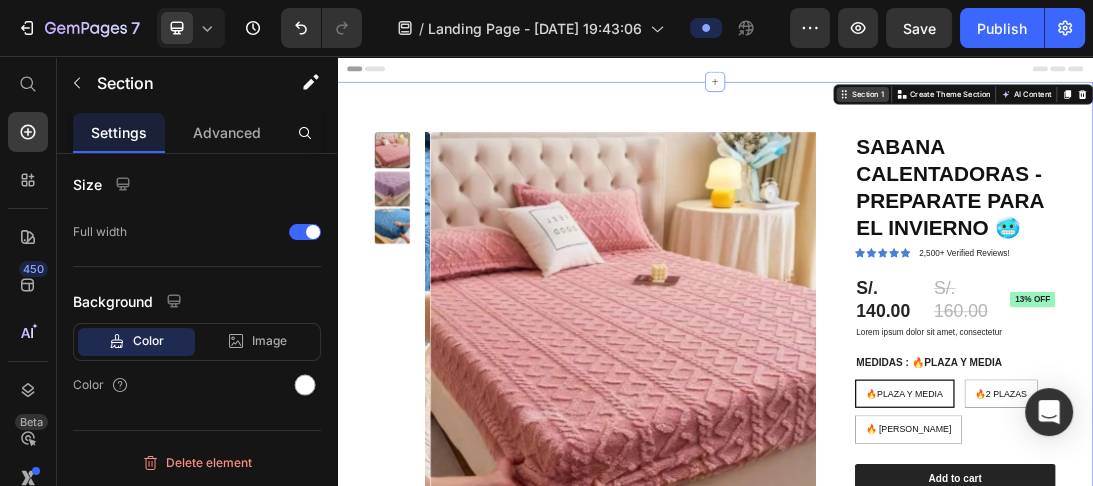 click on "Section 1" at bounding box center [1179, 117] 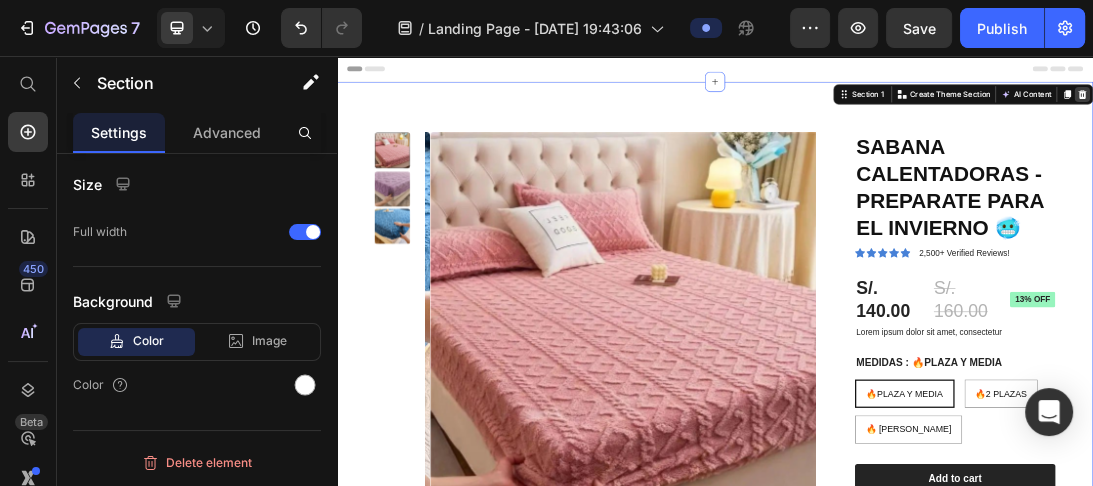 click 